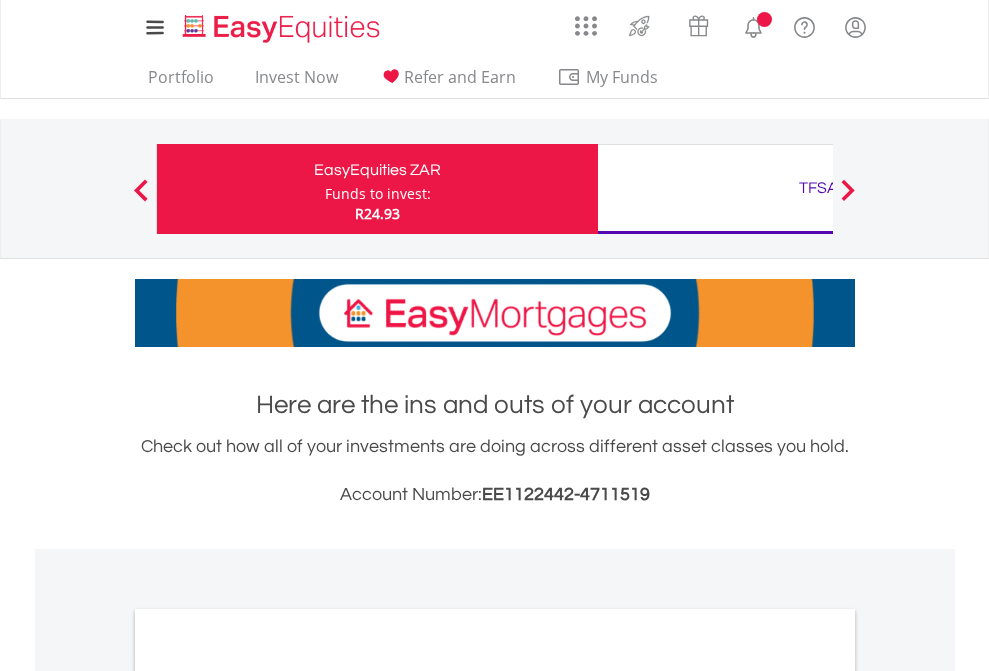 scroll, scrollTop: 0, scrollLeft: 0, axis: both 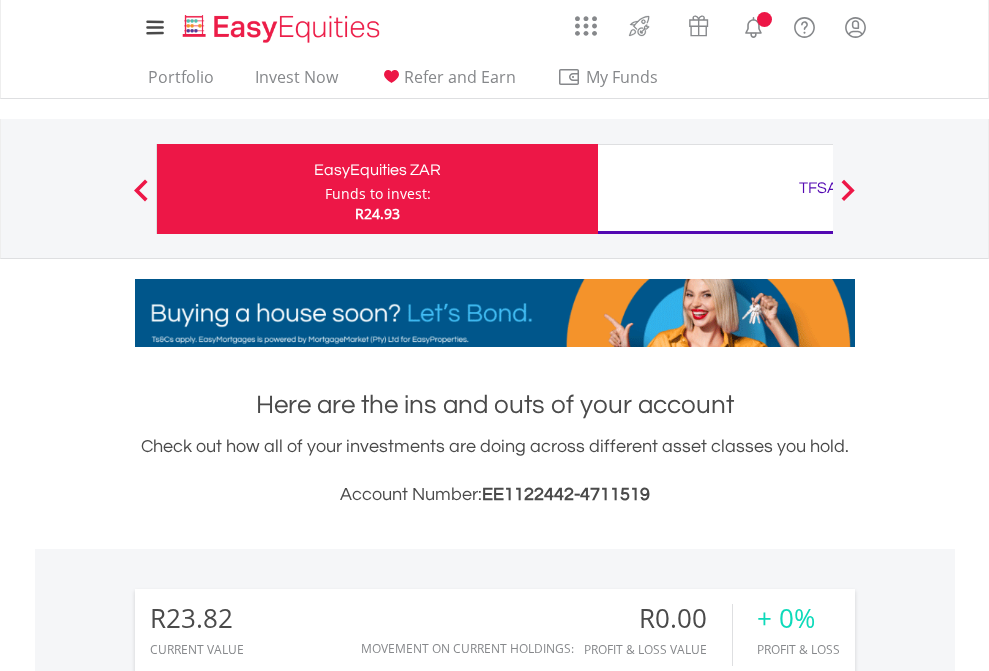 click on "Funds to invest:" at bounding box center [378, 194] 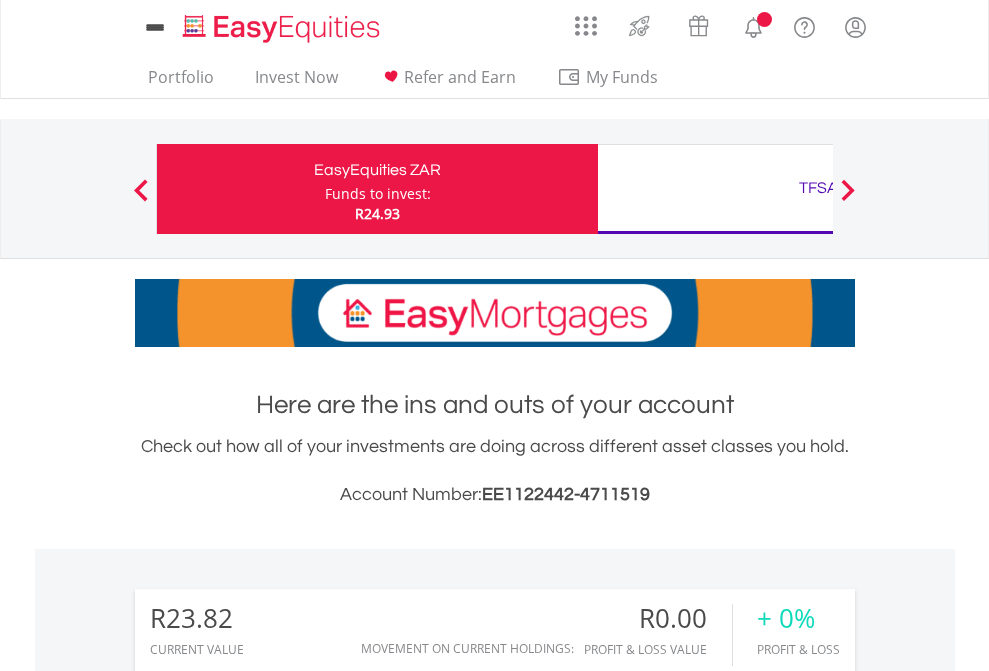 scroll, scrollTop: 0, scrollLeft: 0, axis: both 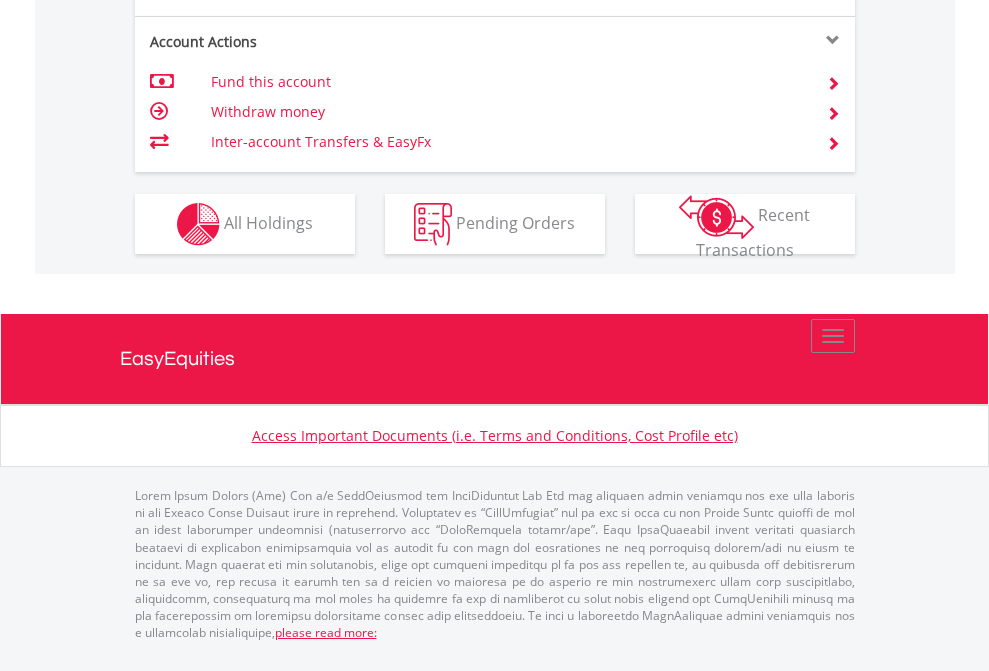 click on "Investment types" at bounding box center [706, -337] 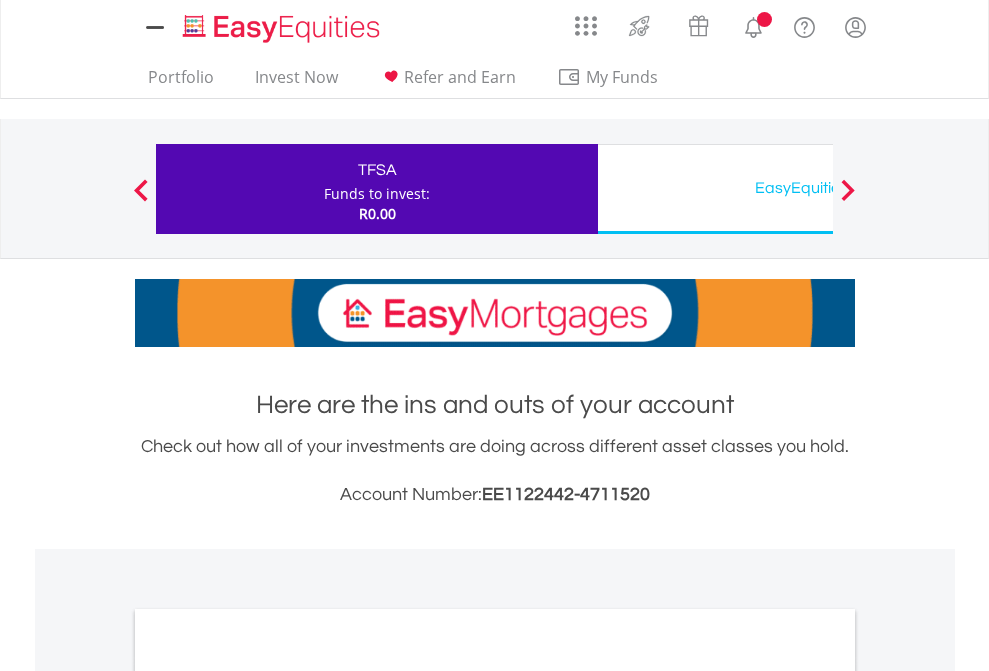 scroll, scrollTop: 0, scrollLeft: 0, axis: both 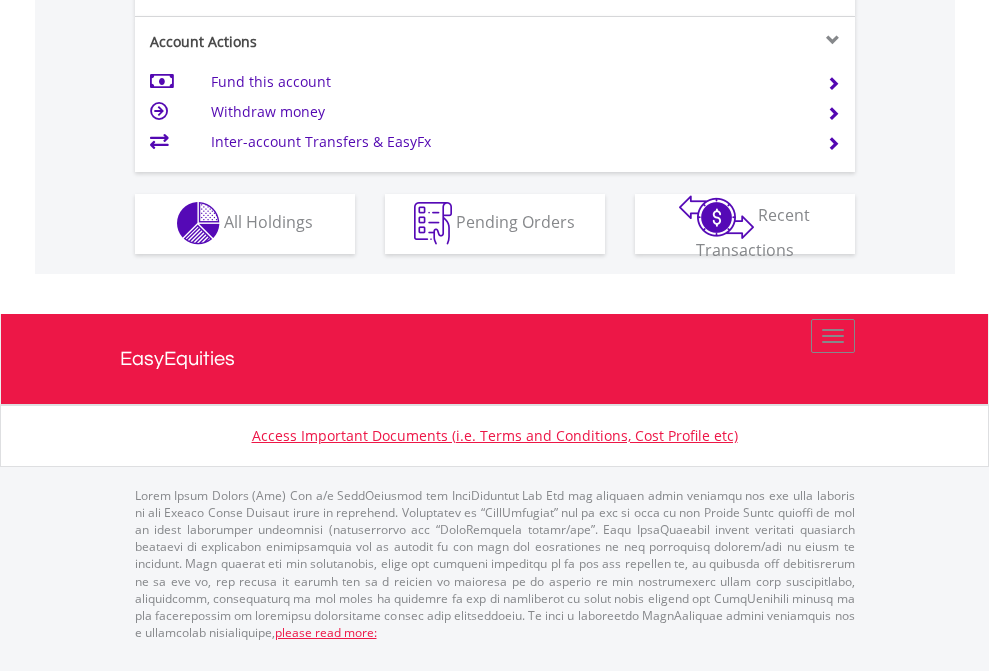 click on "Investment types" at bounding box center (706, -353) 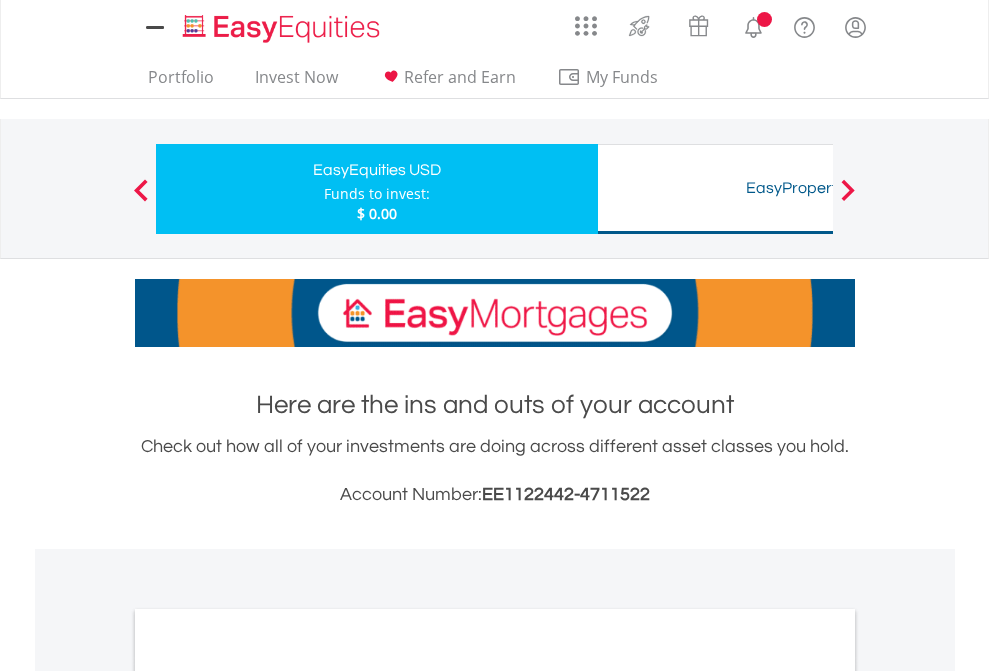 scroll, scrollTop: 0, scrollLeft: 0, axis: both 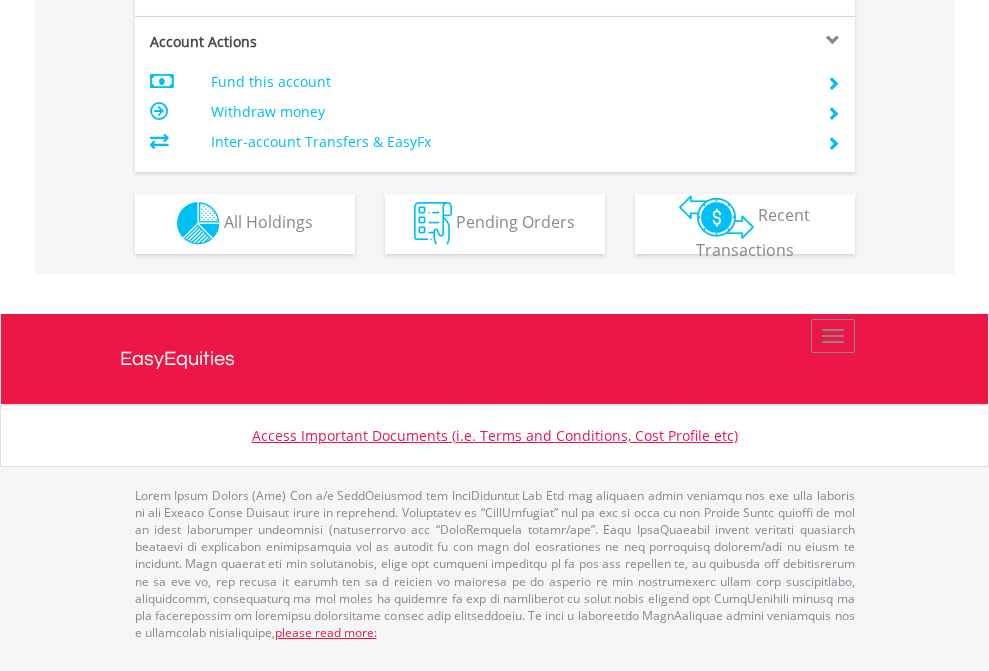 click on "Investment types" at bounding box center (706, -353) 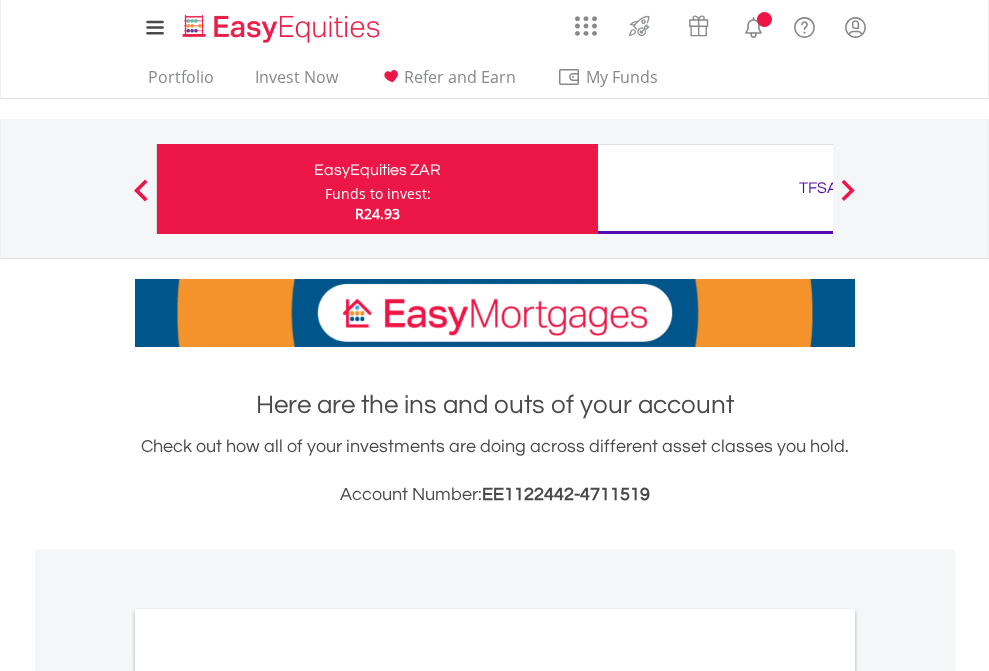 scroll, scrollTop: 0, scrollLeft: 0, axis: both 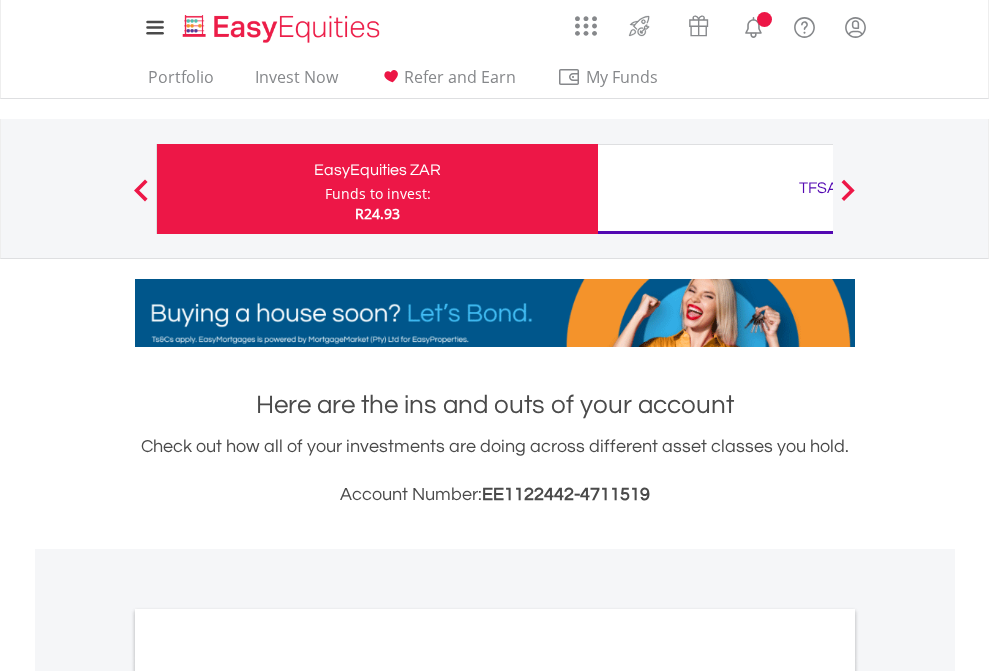 click on "All Holdings" at bounding box center (268, 1096) 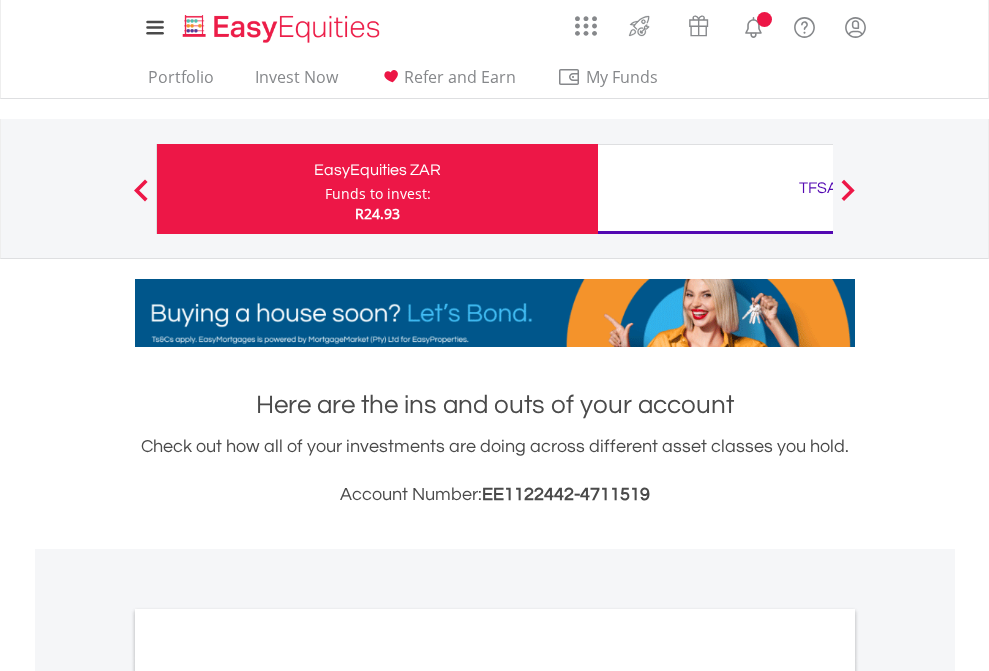 scroll, scrollTop: 1202, scrollLeft: 0, axis: vertical 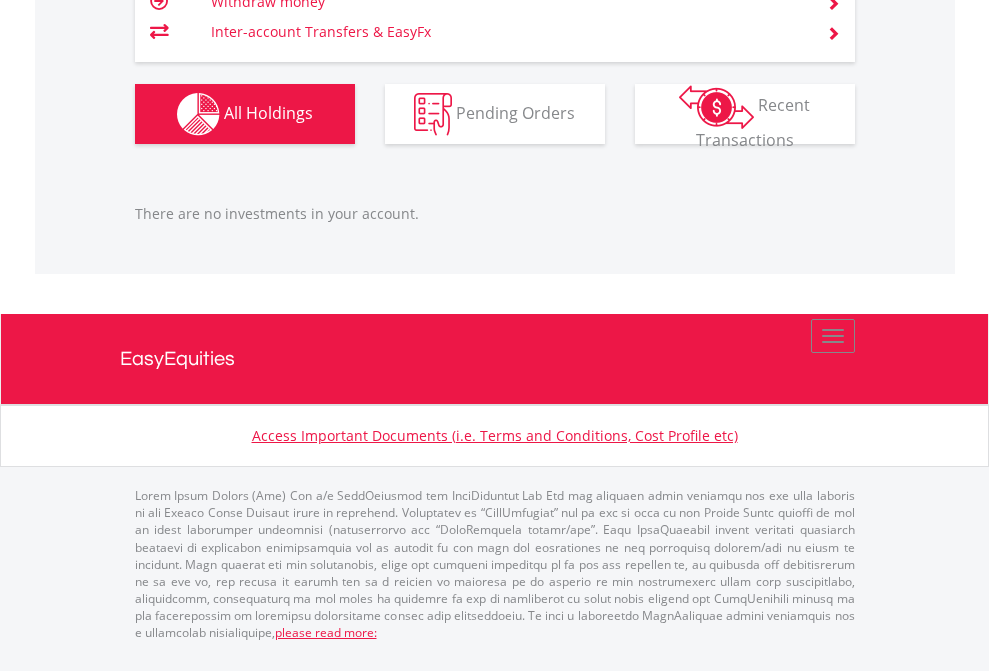 click on "TFSA" at bounding box center [818, -1206] 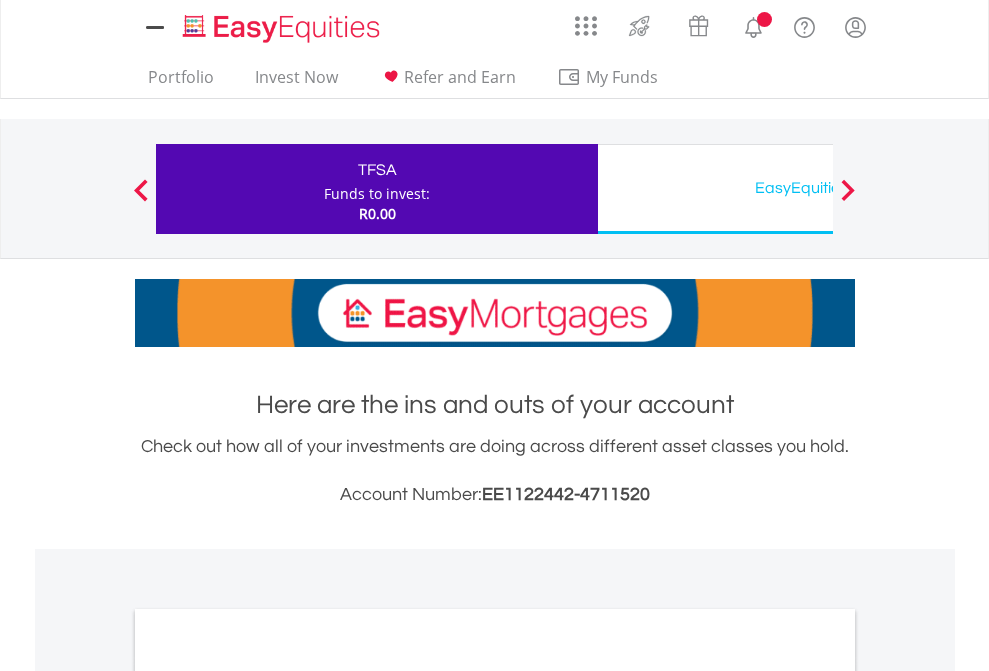 scroll, scrollTop: 0, scrollLeft: 0, axis: both 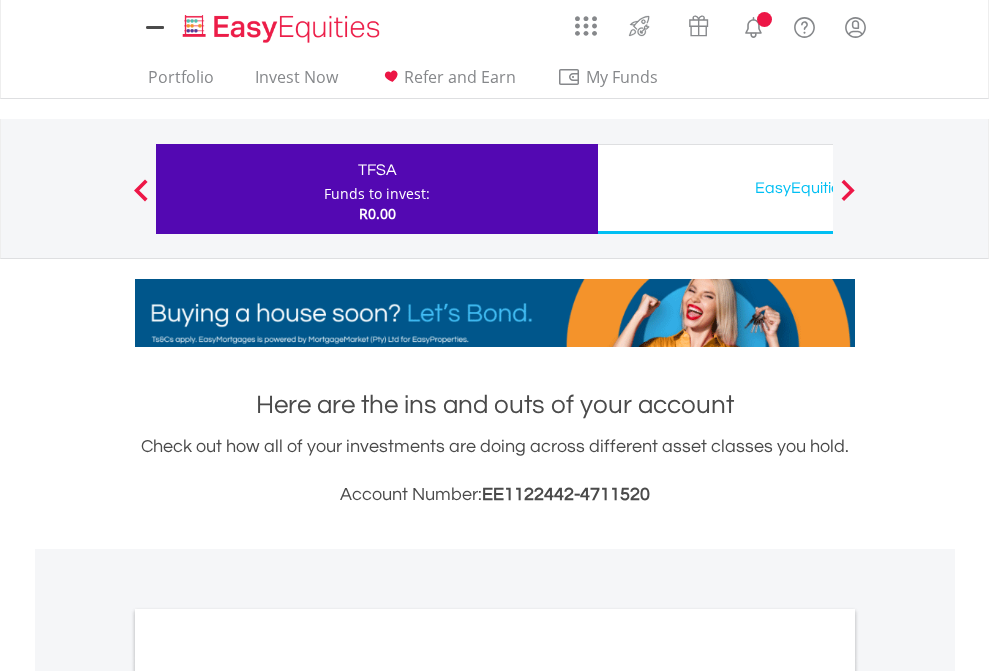 click on "All Holdings" at bounding box center (268, 1096) 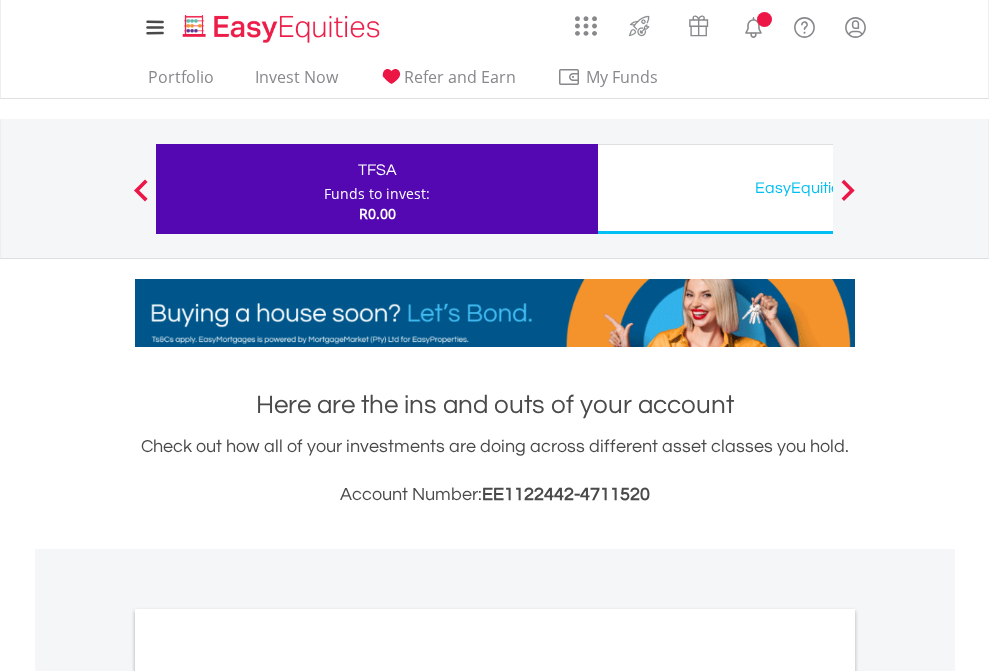 scroll, scrollTop: 1202, scrollLeft: 0, axis: vertical 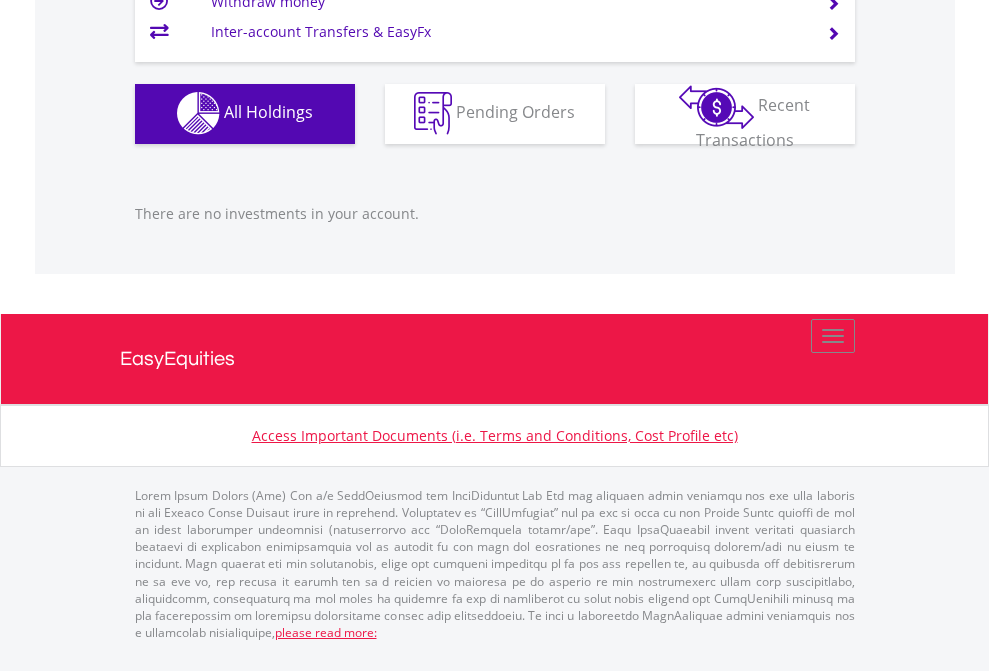 click on "EasyEquities USD" at bounding box center (818, -1142) 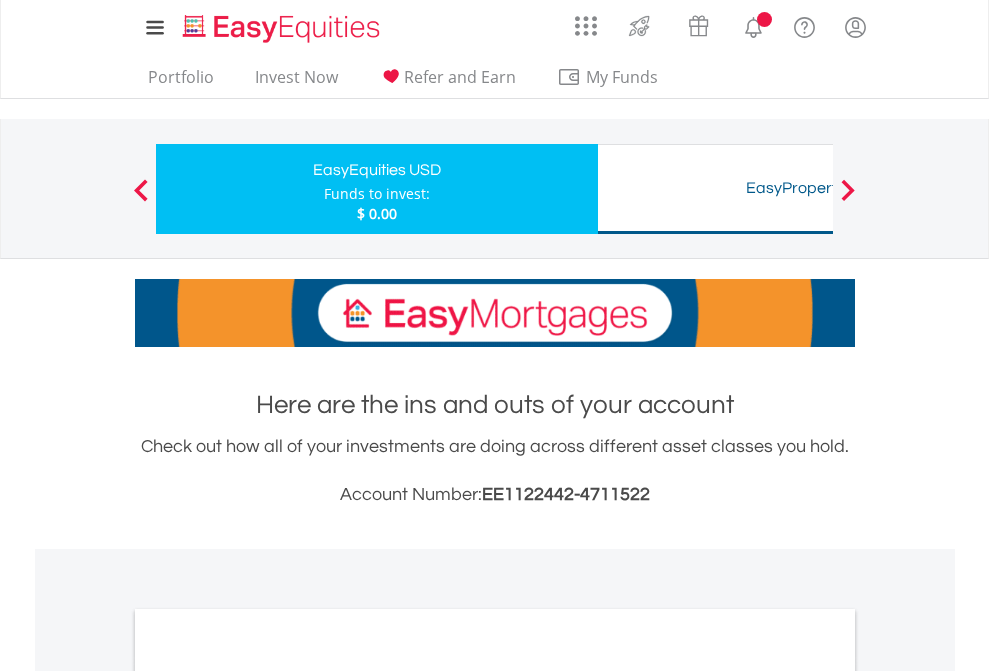 scroll, scrollTop: 0, scrollLeft: 0, axis: both 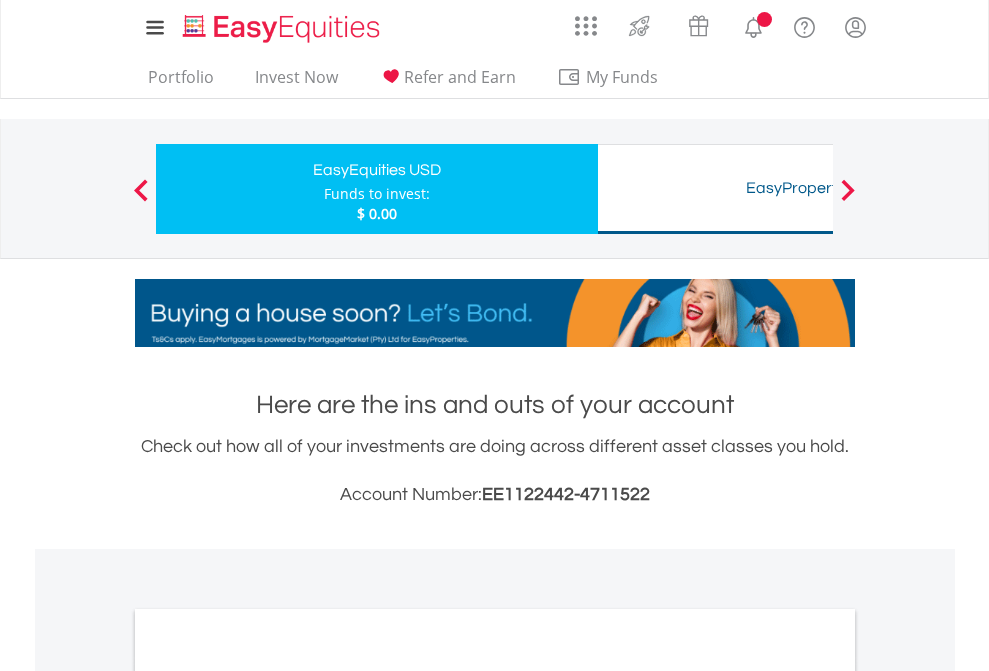click on "All Holdings" at bounding box center (268, 1096) 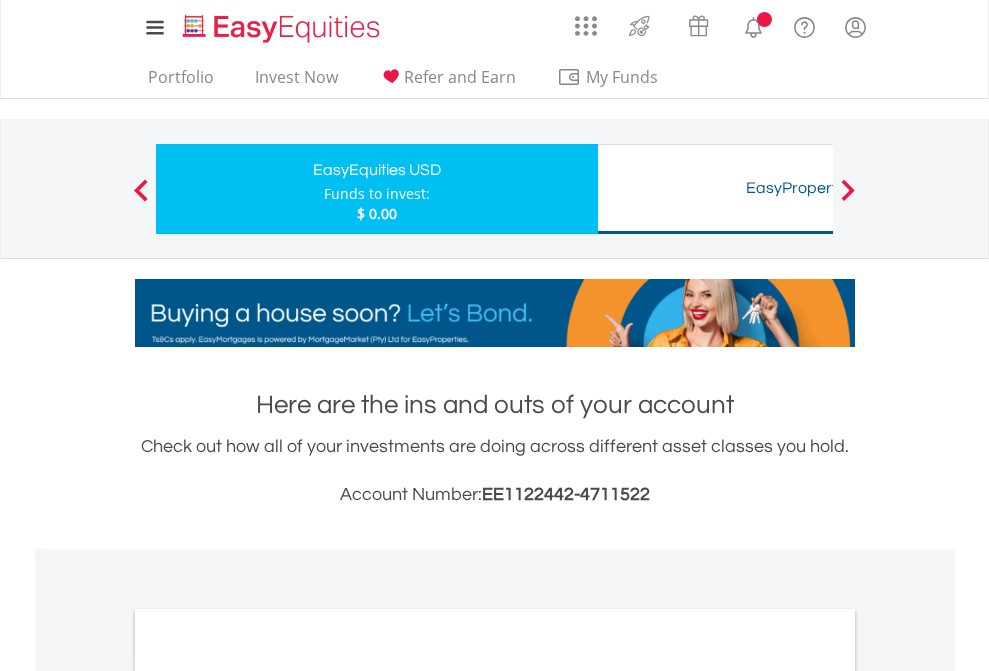 scroll, scrollTop: 1202, scrollLeft: 0, axis: vertical 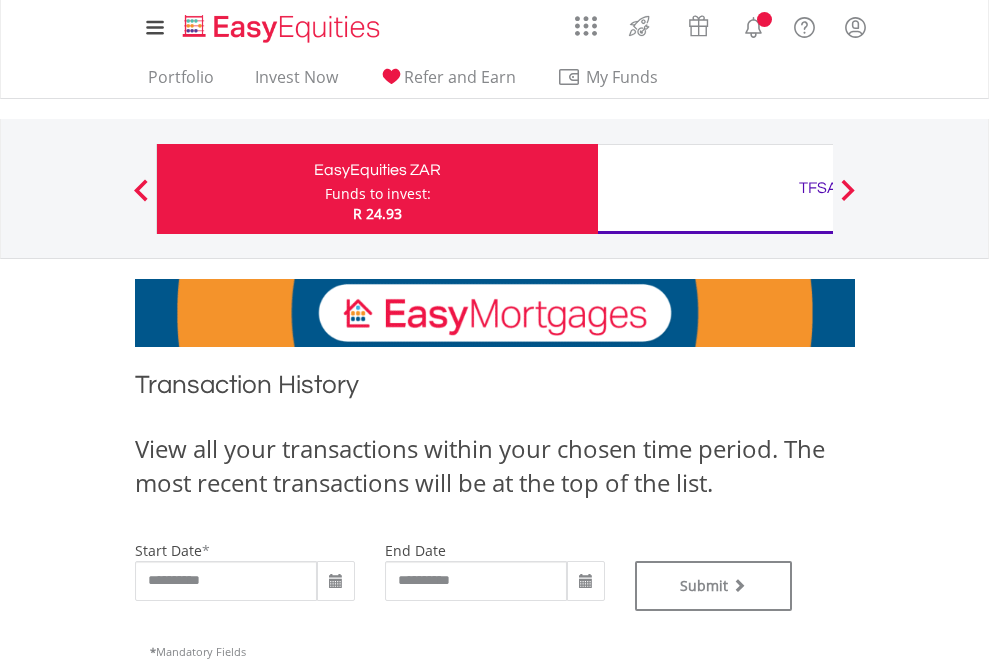 type on "**********" 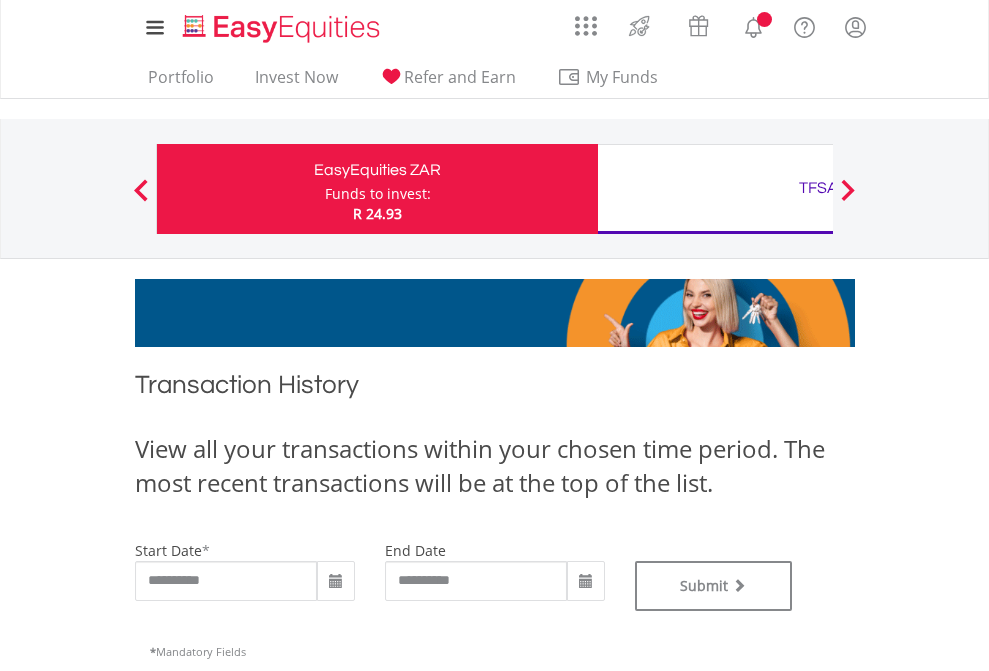 type on "**********" 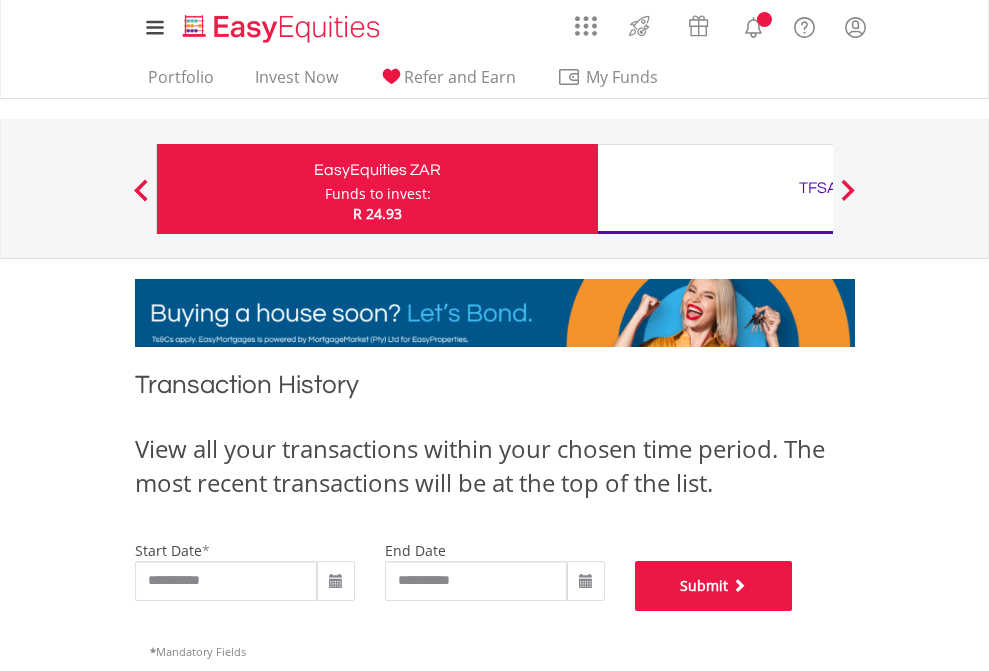 click on "Submit" at bounding box center [714, 586] 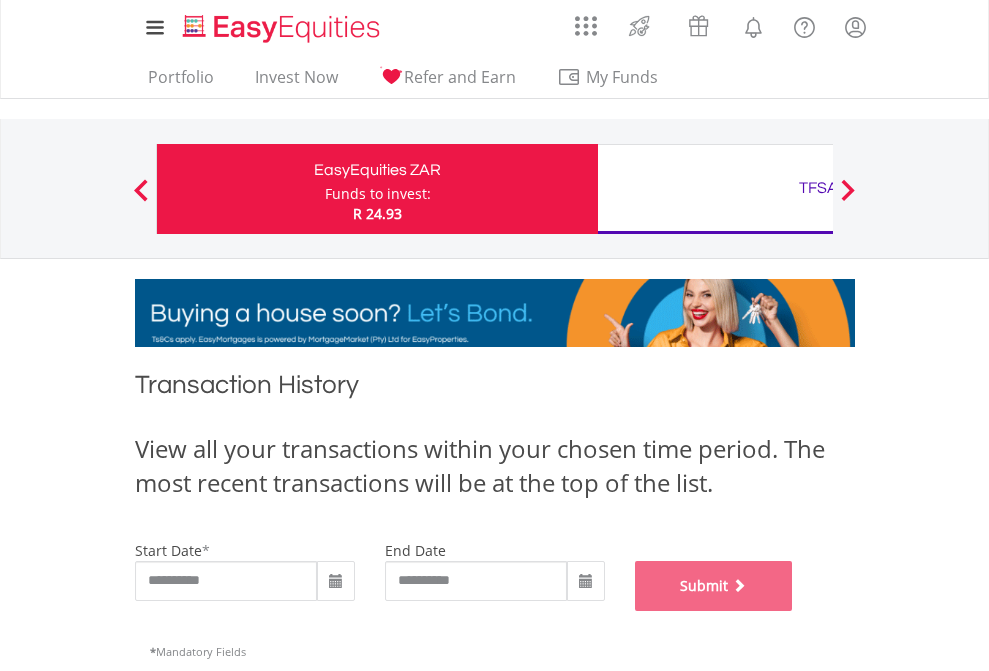 scroll, scrollTop: 811, scrollLeft: 0, axis: vertical 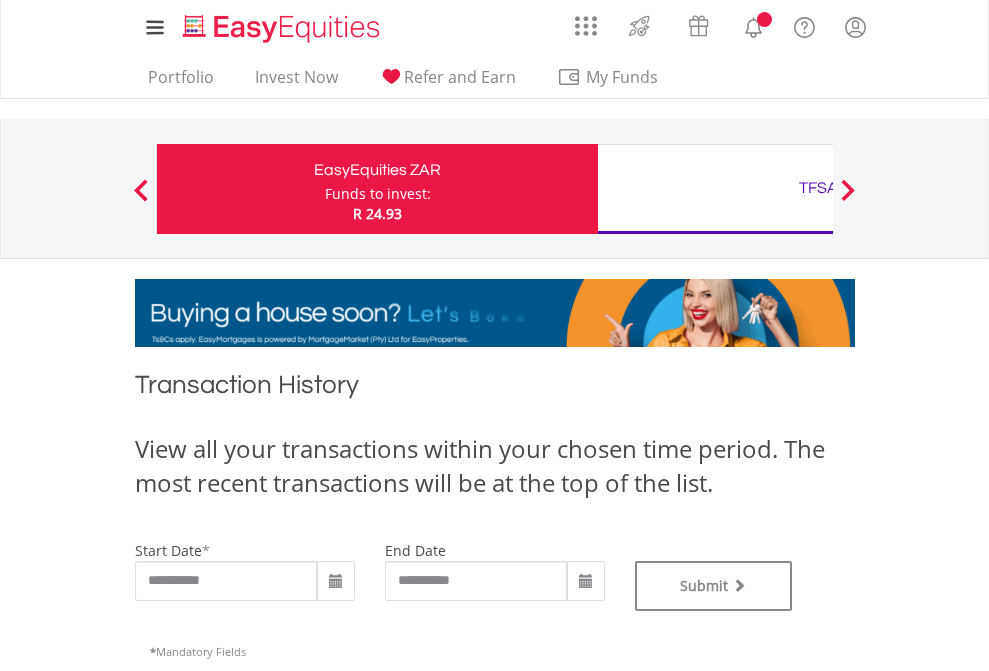click on "TFSA" at bounding box center [818, 188] 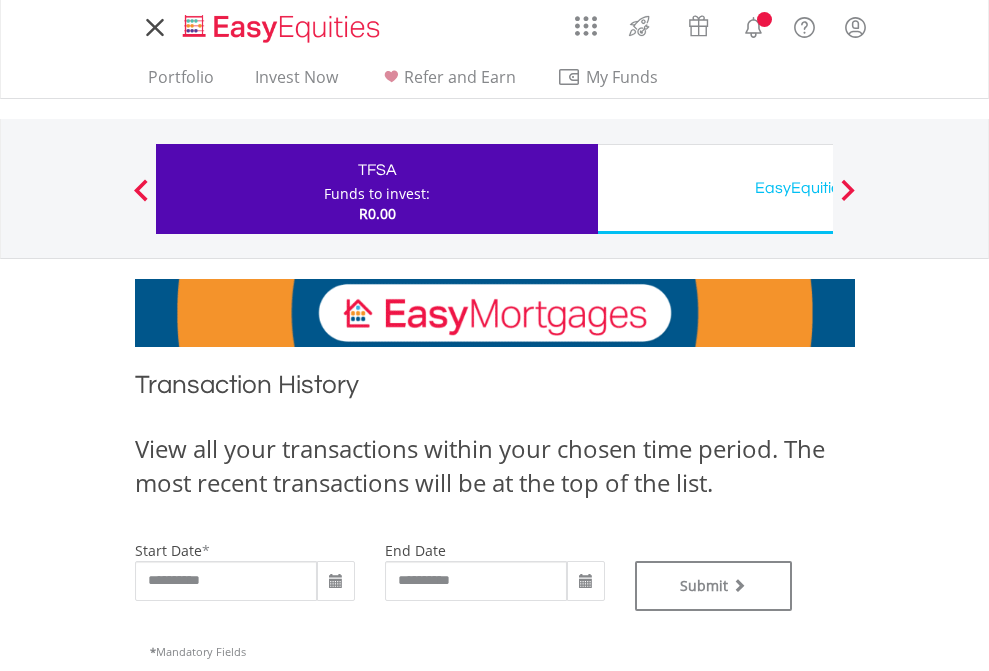 scroll, scrollTop: 0, scrollLeft: 0, axis: both 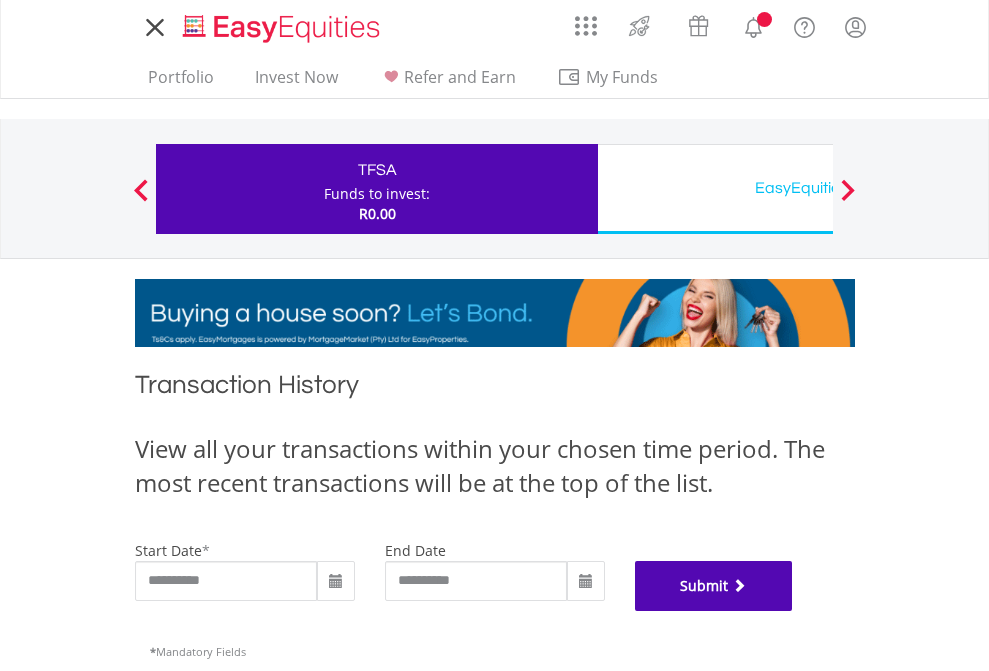 click on "Submit" at bounding box center [714, 586] 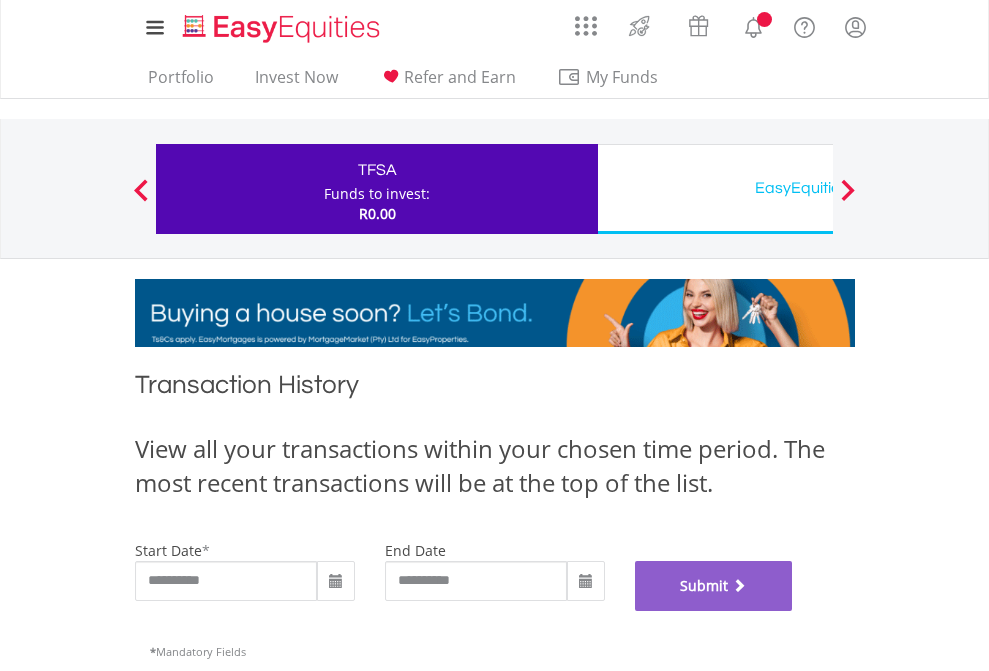 scroll, scrollTop: 811, scrollLeft: 0, axis: vertical 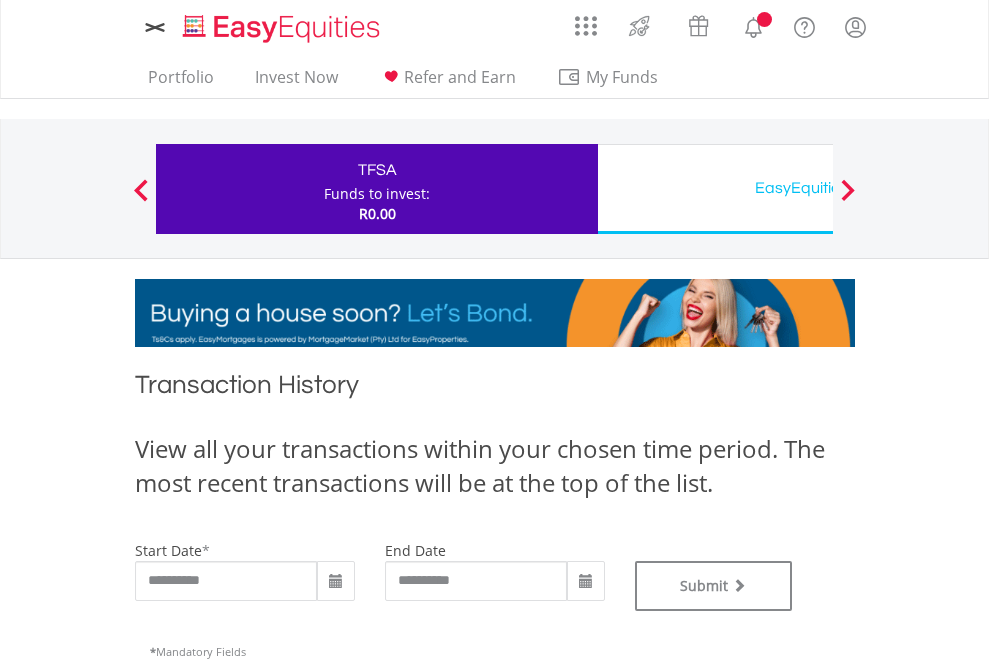 click on "EasyEquities USD" at bounding box center [818, 188] 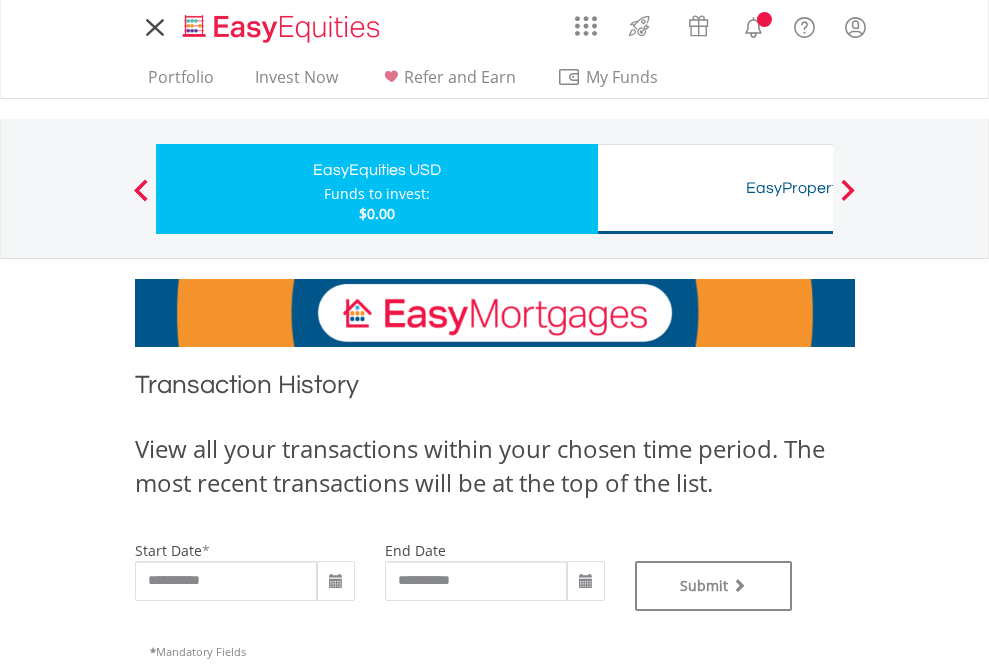 scroll, scrollTop: 0, scrollLeft: 0, axis: both 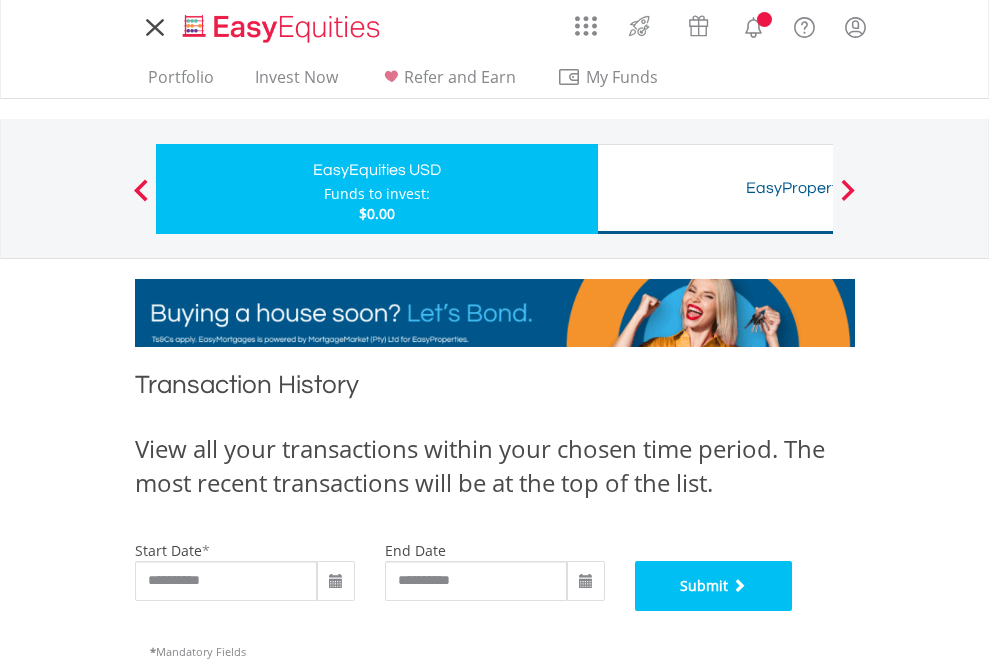 click on "Submit" at bounding box center [714, 586] 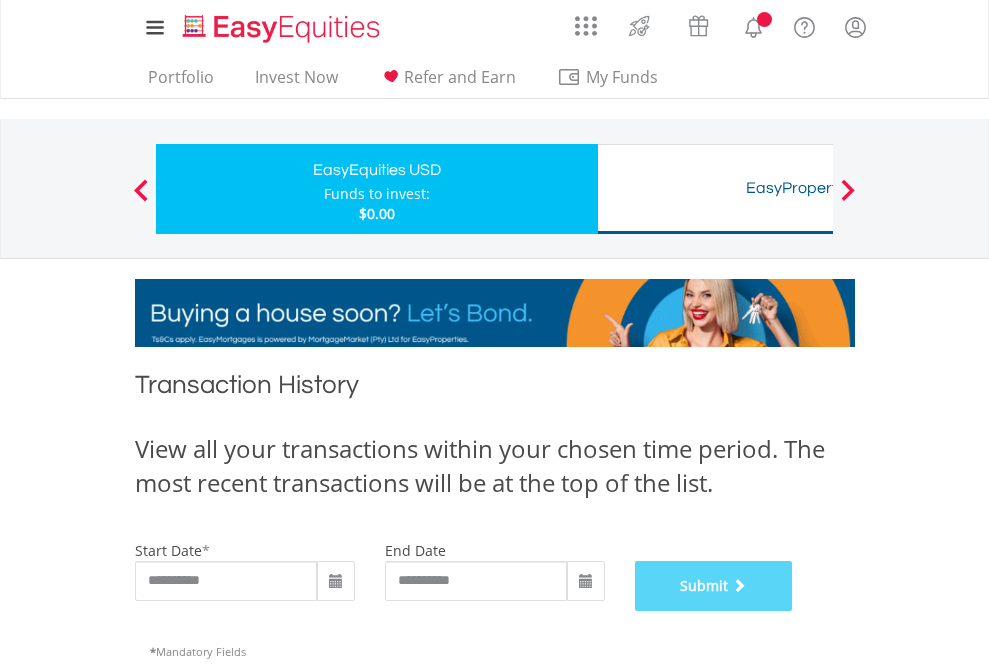 scroll, scrollTop: 811, scrollLeft: 0, axis: vertical 